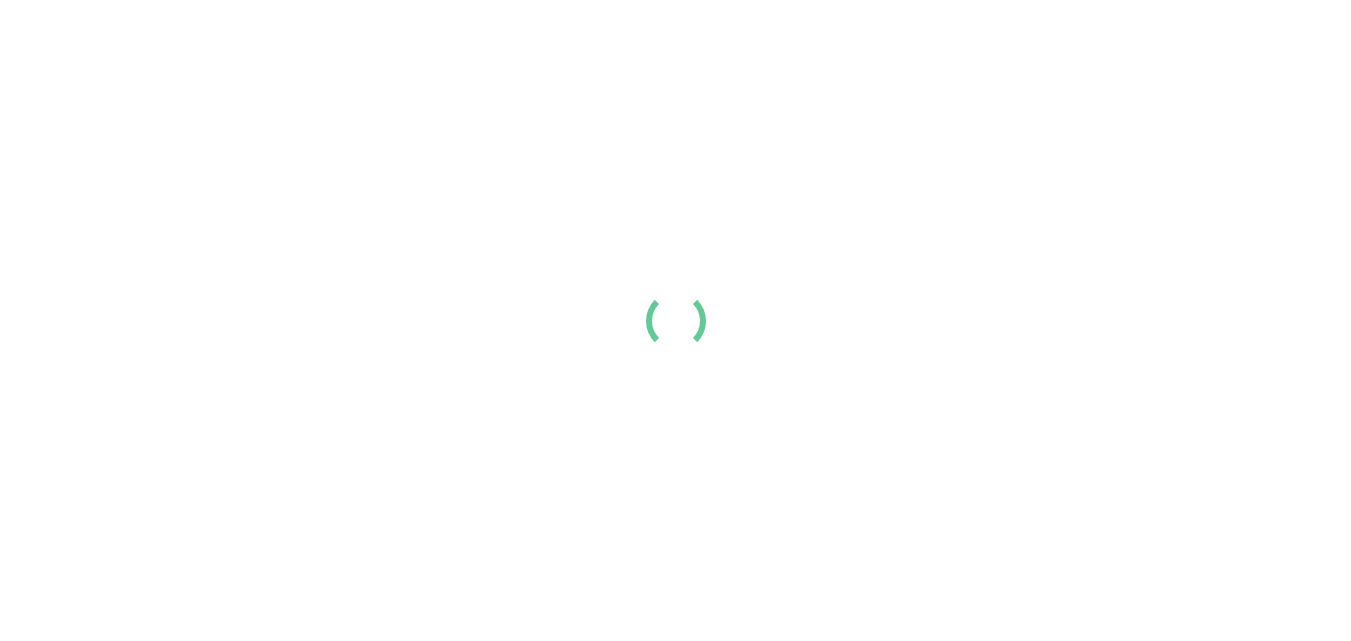 scroll, scrollTop: 0, scrollLeft: 0, axis: both 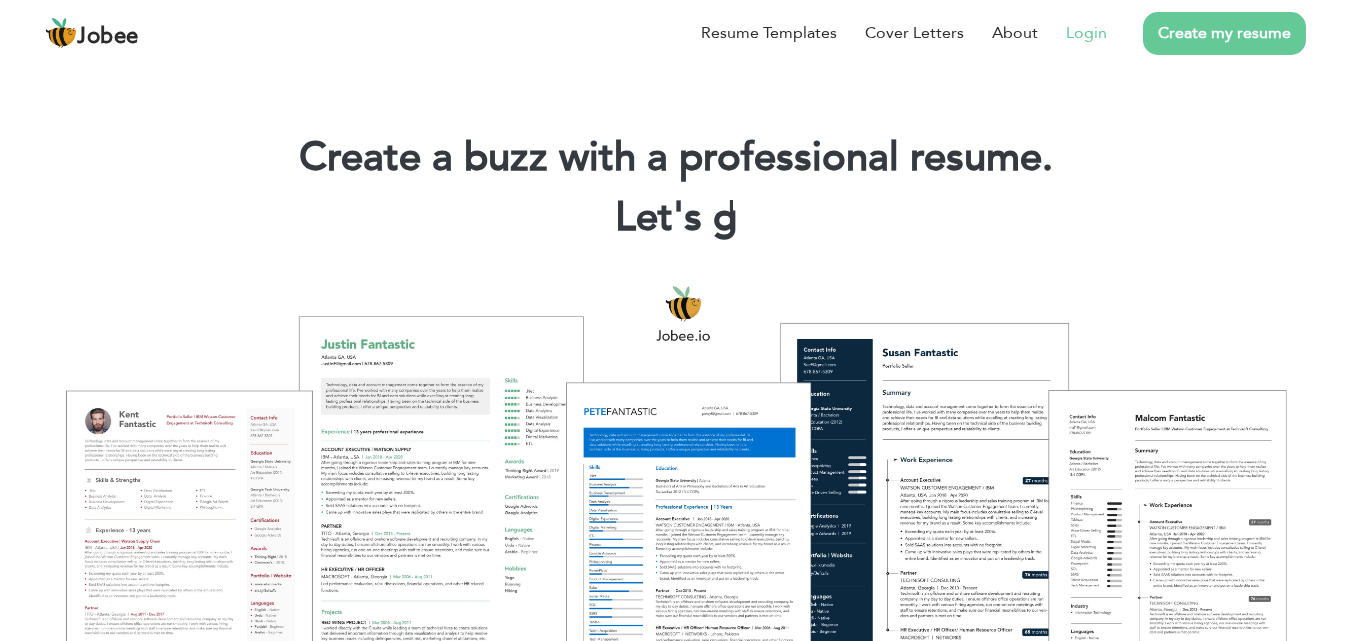 click on "Login" at bounding box center (1086, 33) 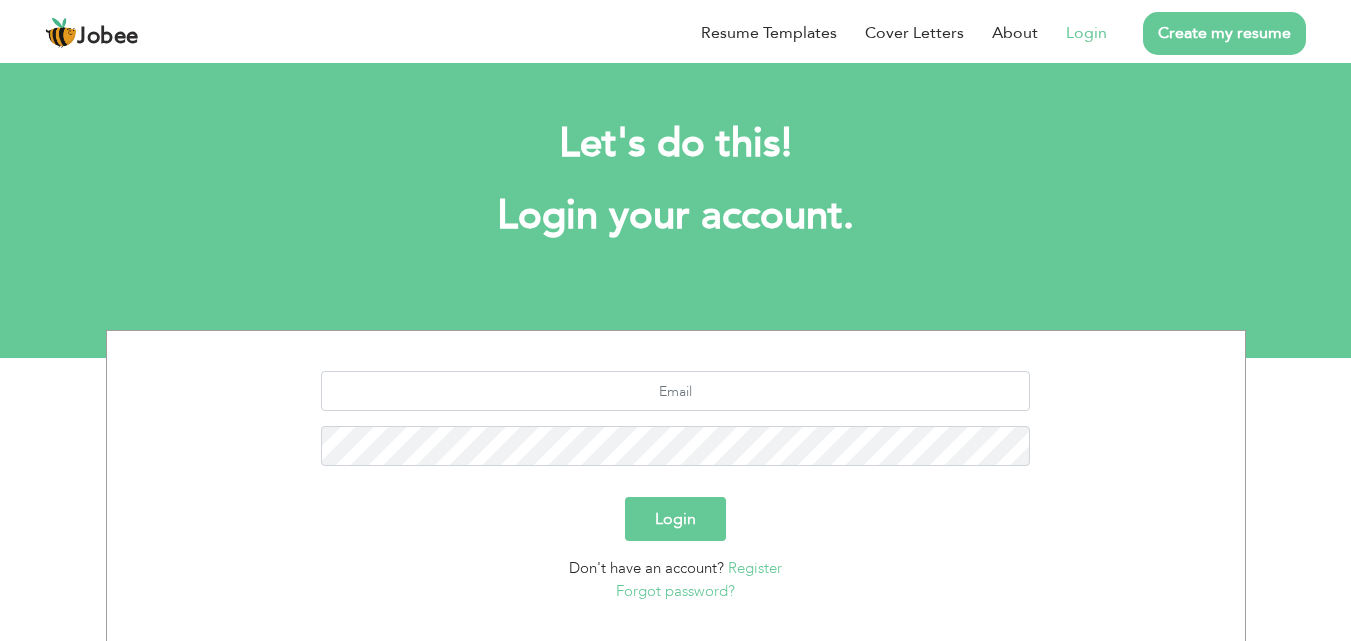 scroll, scrollTop: 0, scrollLeft: 0, axis: both 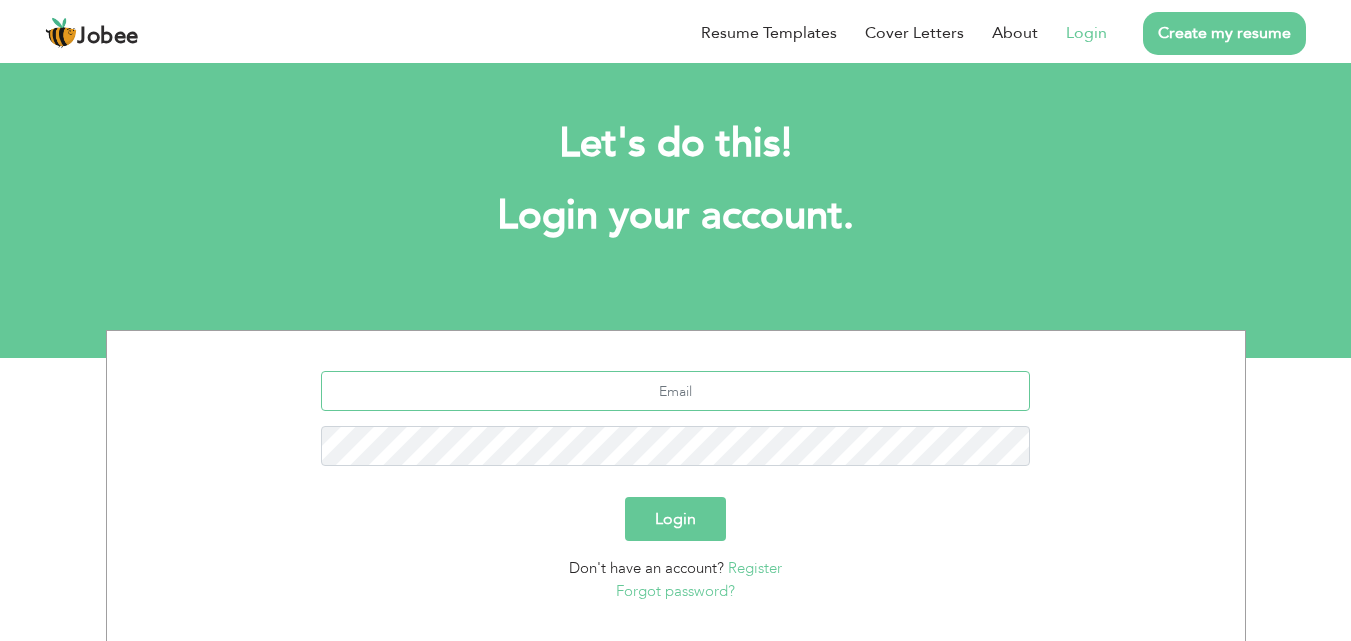 type on "[EMAIL_ADDRESS][DOMAIN_NAME]" 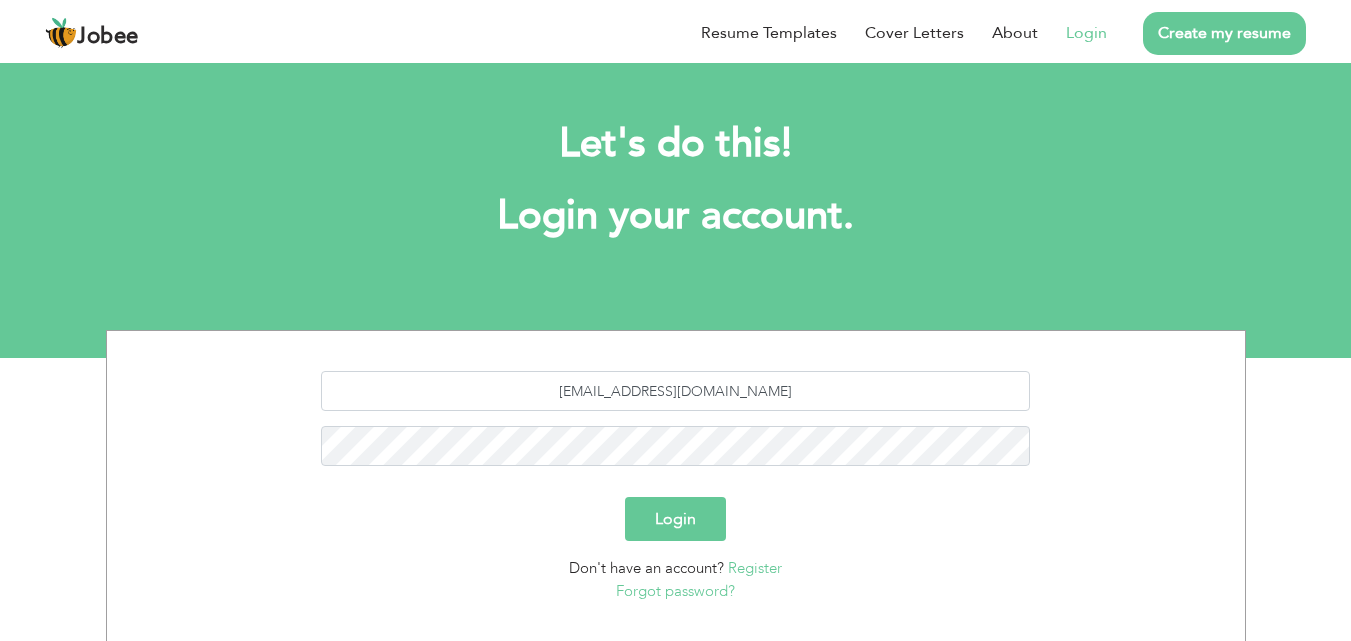 click on "Login" at bounding box center [675, 519] 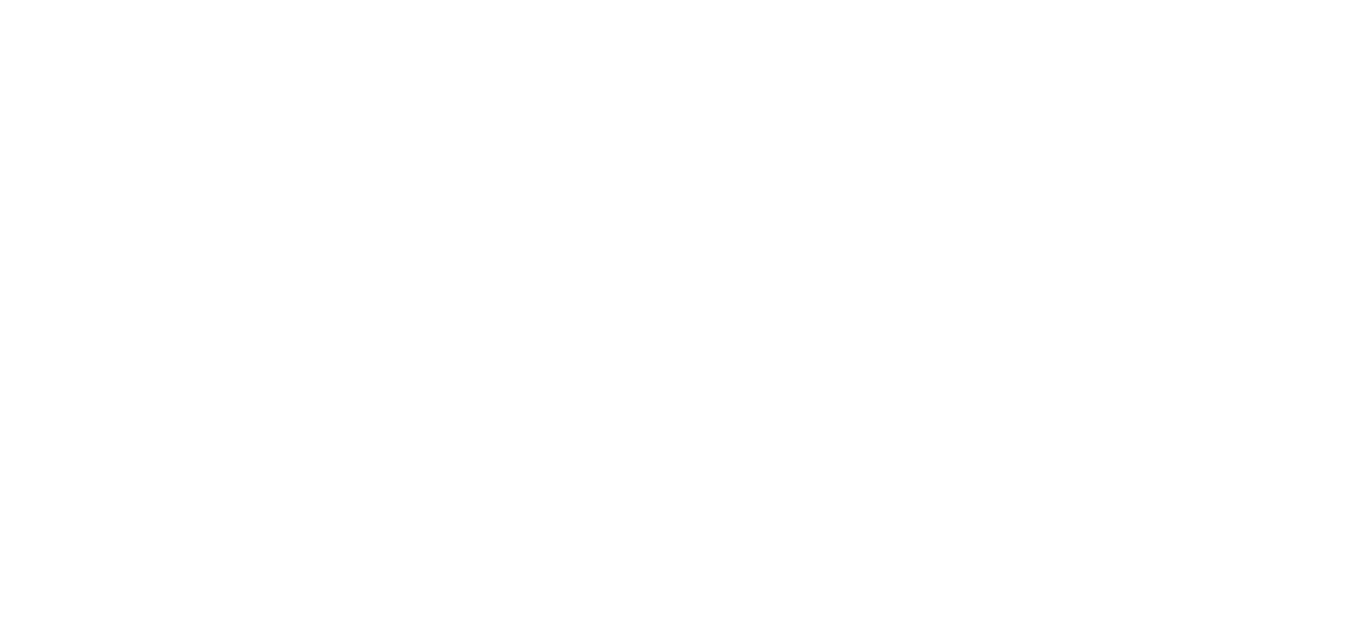 scroll, scrollTop: 0, scrollLeft: 0, axis: both 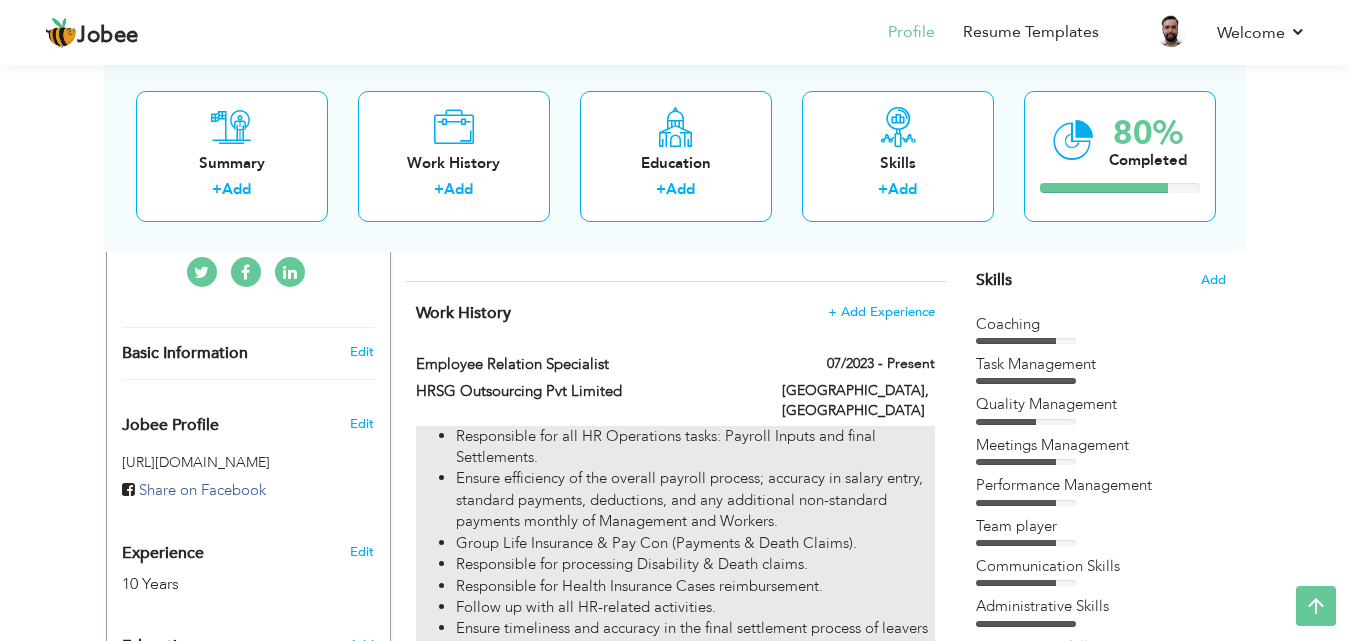 click on "Responsible for all HR Operations tasks: Payroll Inputs and final Settlements." at bounding box center (695, 447) 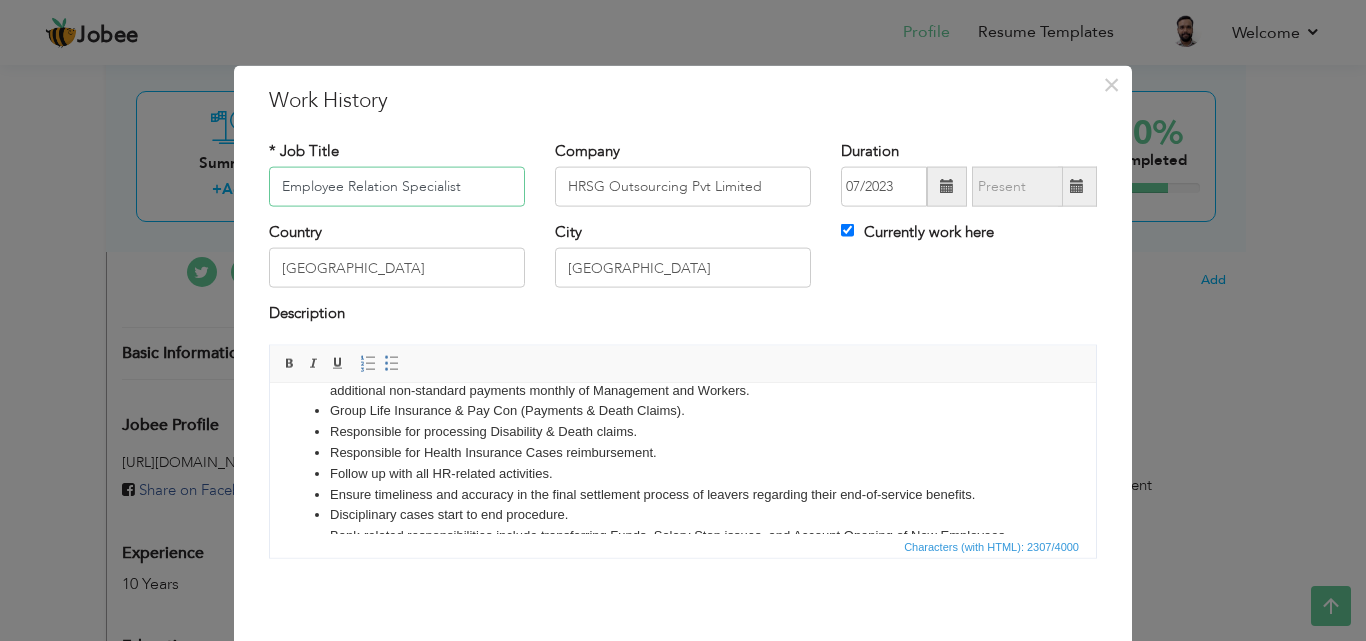 scroll, scrollTop: 100, scrollLeft: 0, axis: vertical 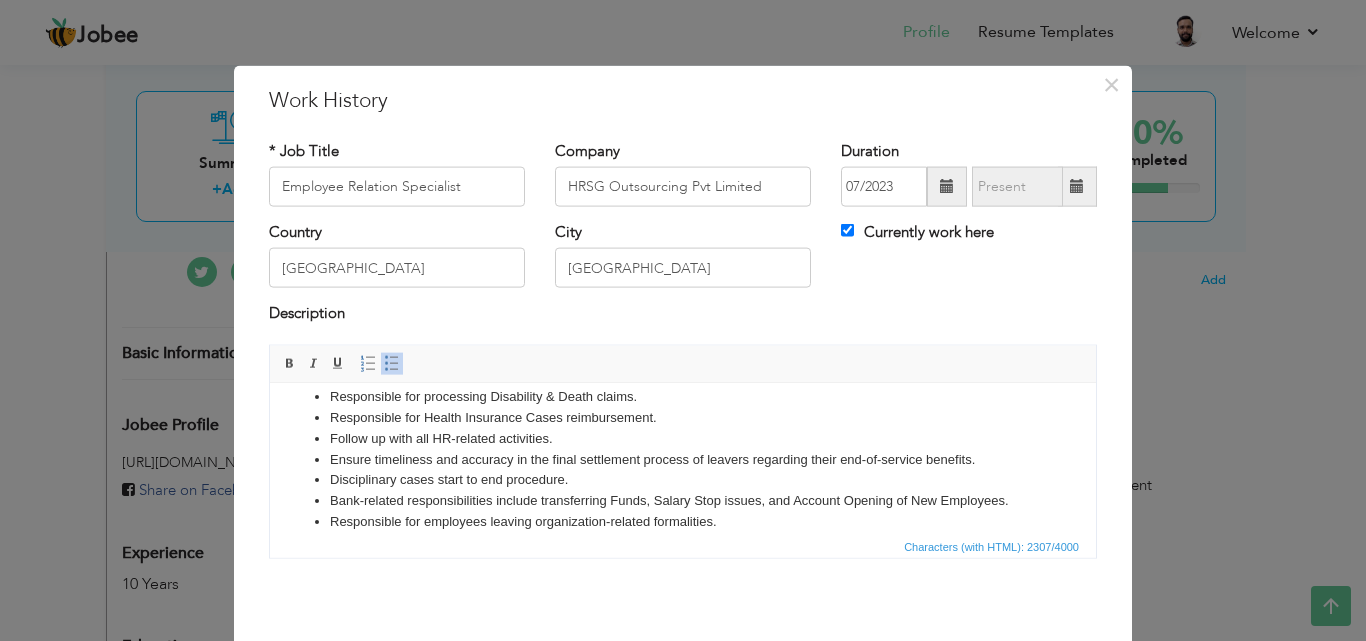 click on "Follow up with all HR-related activities." at bounding box center [683, 438] 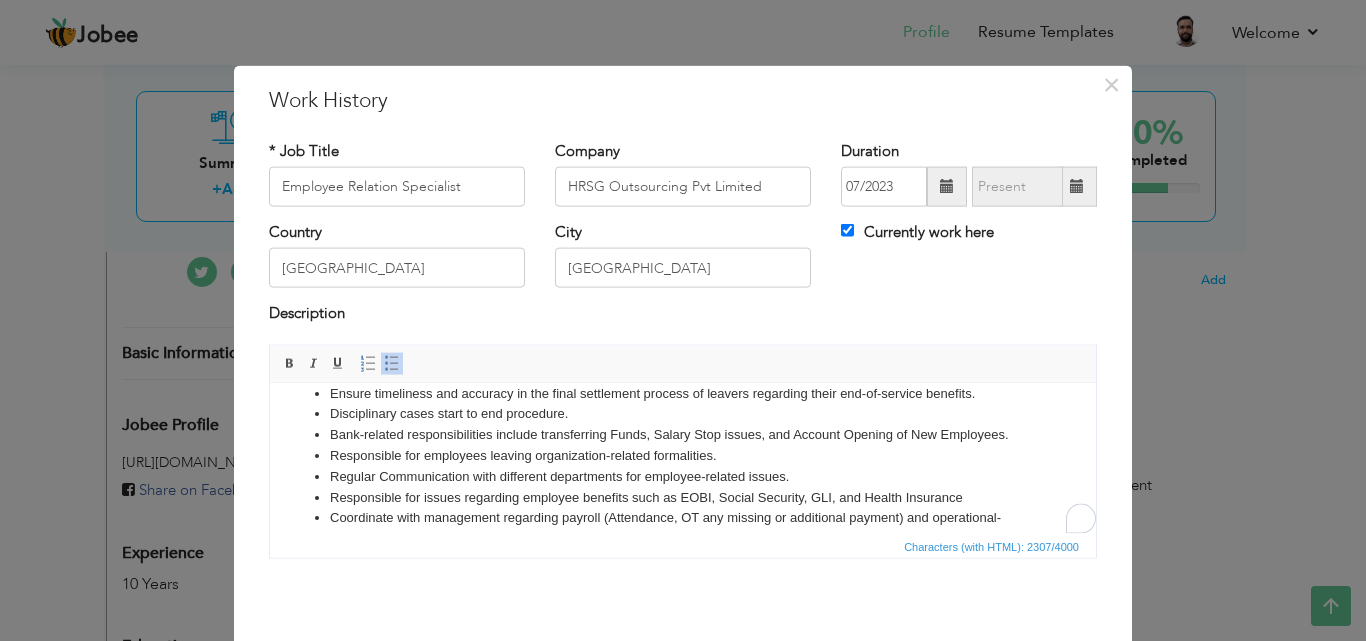 scroll, scrollTop: 200, scrollLeft: 0, axis: vertical 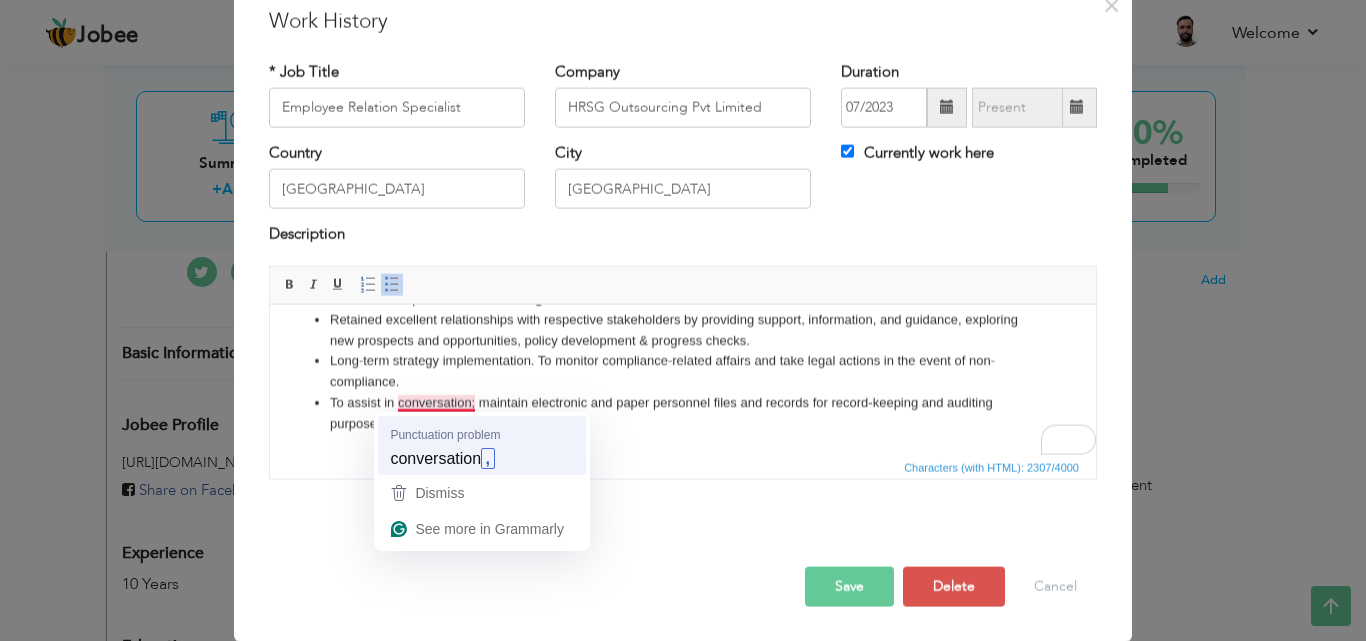 type 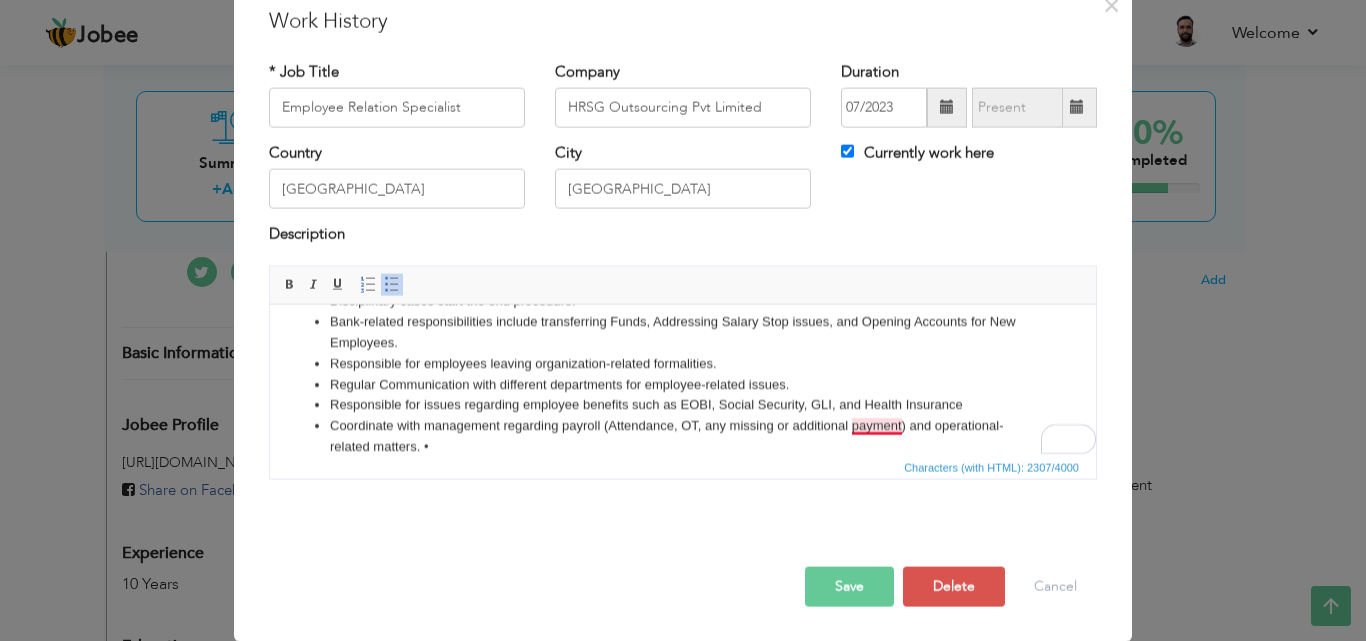click on "Coordinate with management regarding payroll (Attendance, OT, any missing or additional payment) and operational-related matters. •" at bounding box center [683, 436] 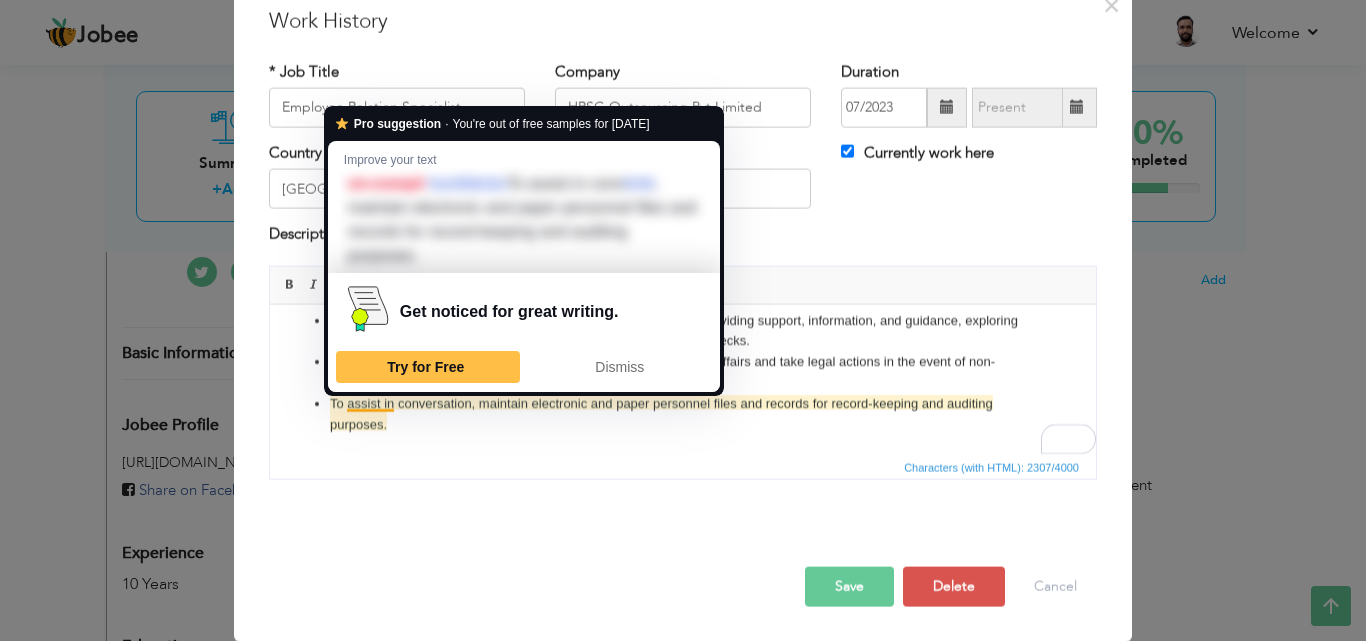 click on "To assist in conversation, maintain electronic and paper personnel files and records for record-keeping and auditing purposes." at bounding box center (683, 414) 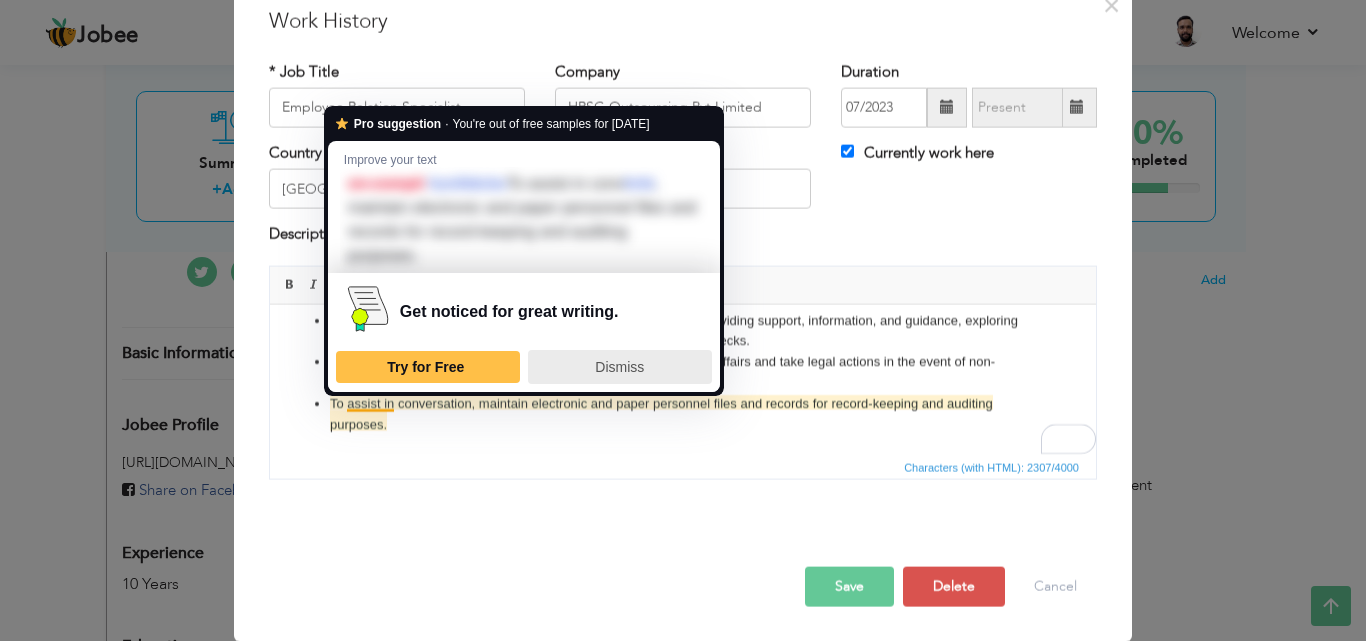 click on "Dismiss" at bounding box center (619, 367) 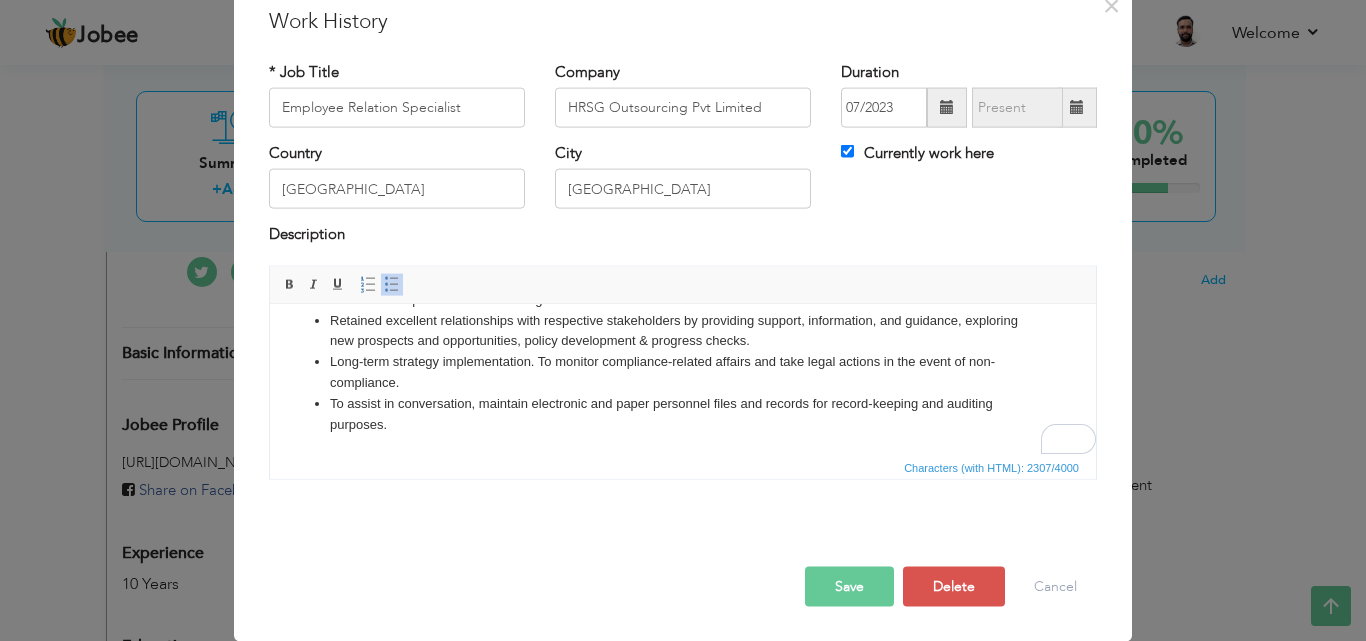 click on "To assist in conversation, maintain electronic and paper personnel files and records for record-keeping and auditing purposes." at bounding box center (683, 414) 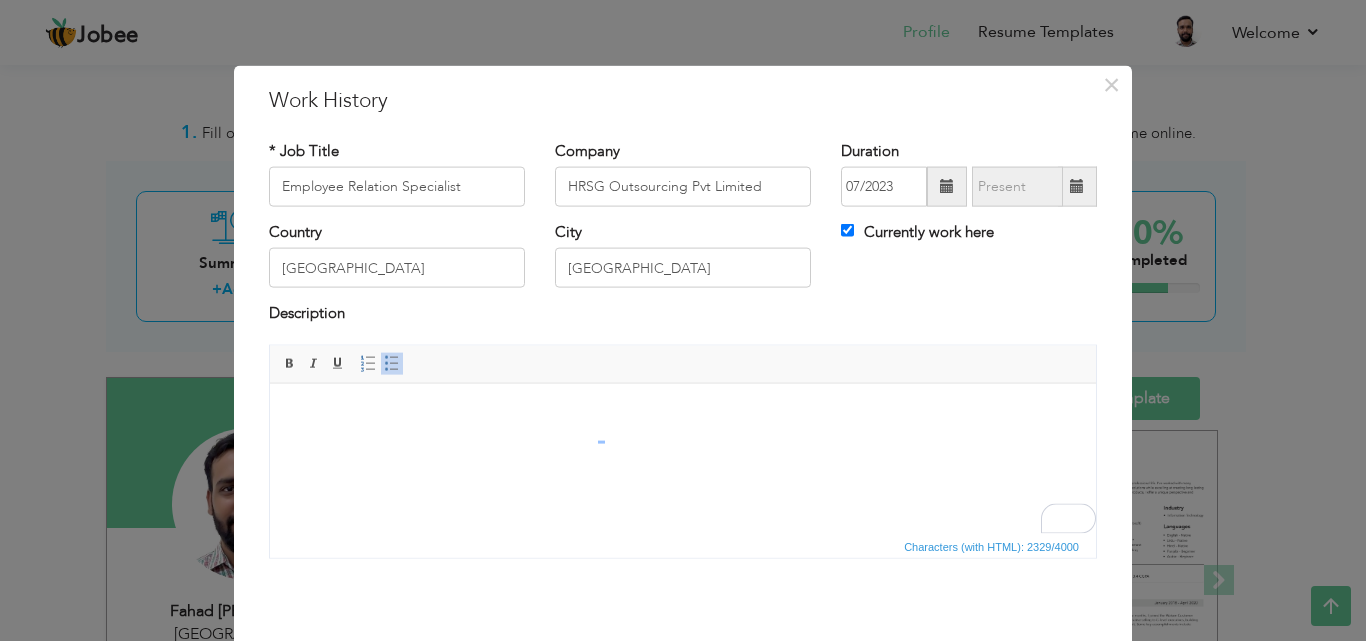 scroll, scrollTop: 500, scrollLeft: 0, axis: vertical 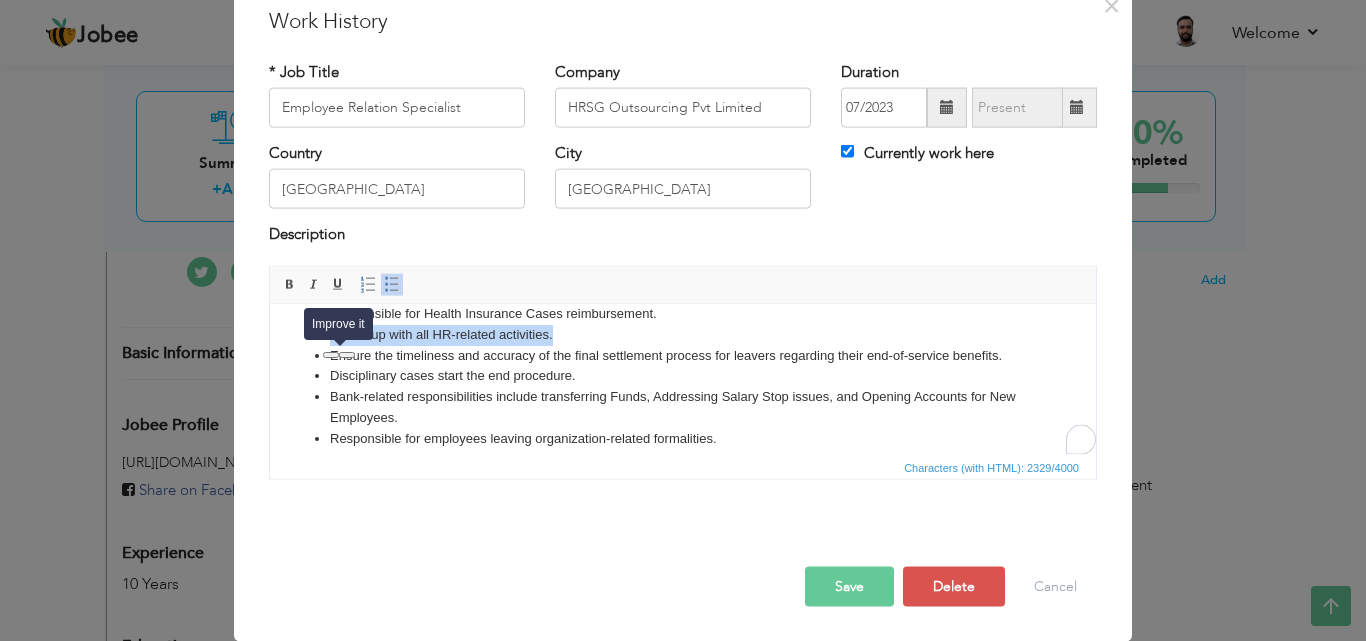 type 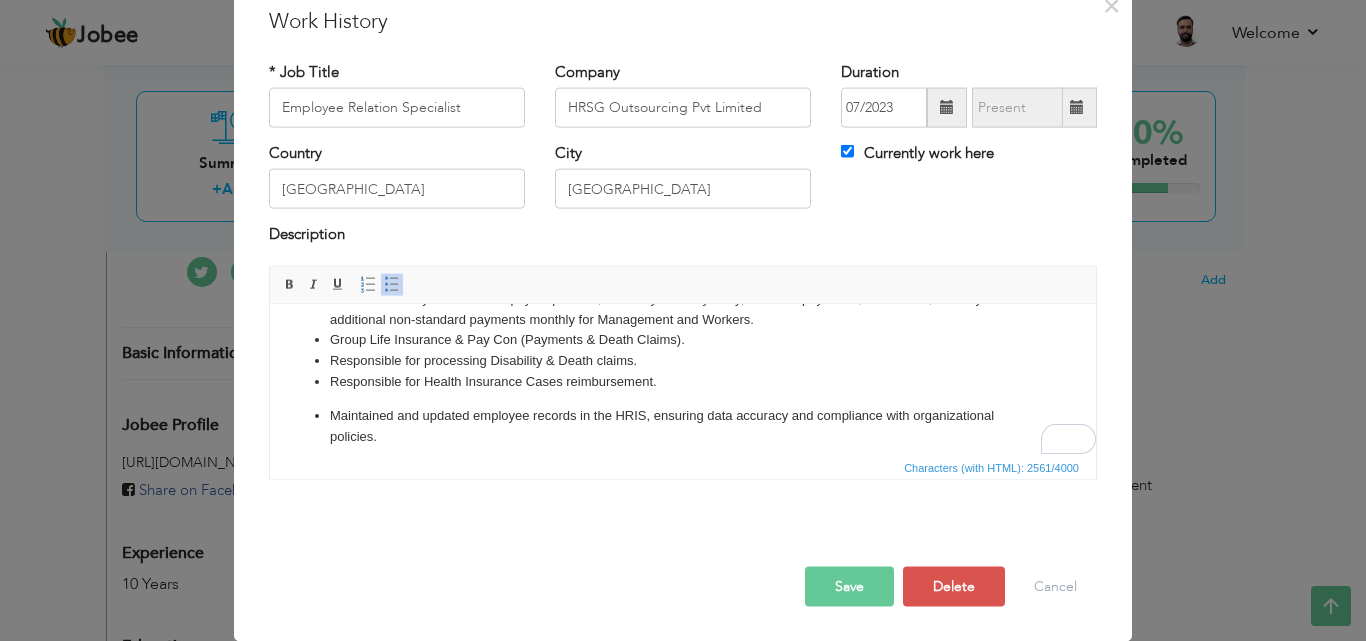 scroll, scrollTop: 25, scrollLeft: 0, axis: vertical 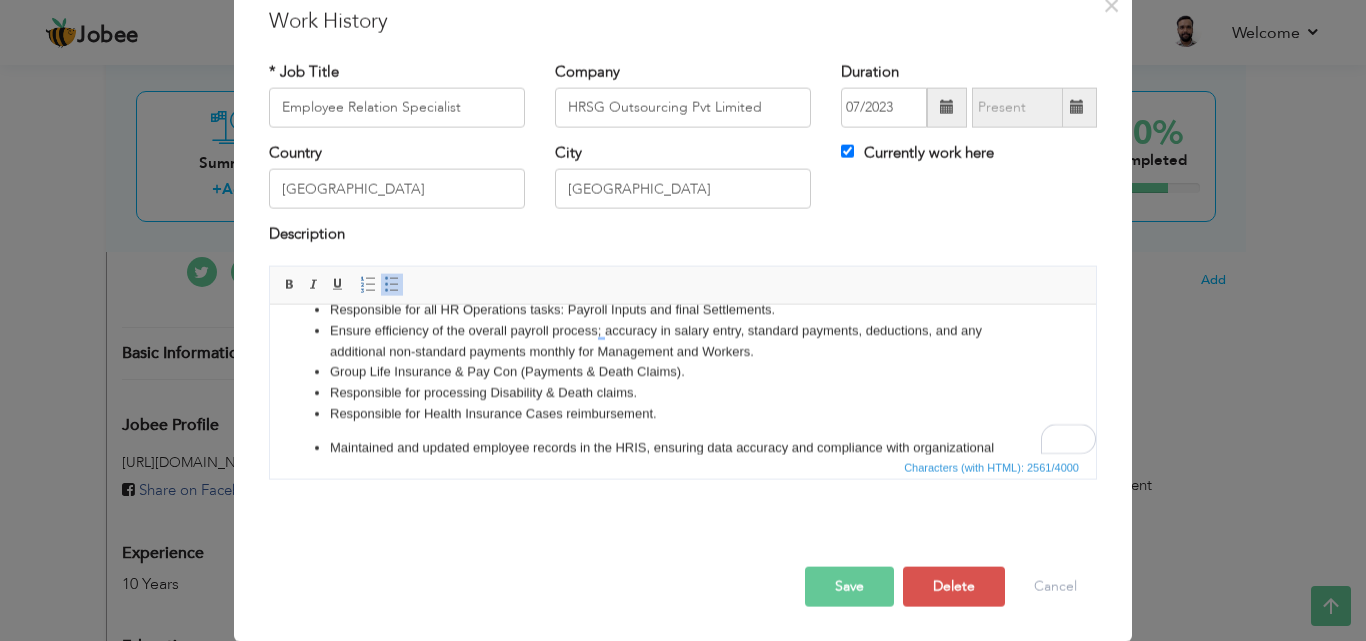 click on "Responsible for Health Insurance Cases reimbursement." at bounding box center (683, 413) 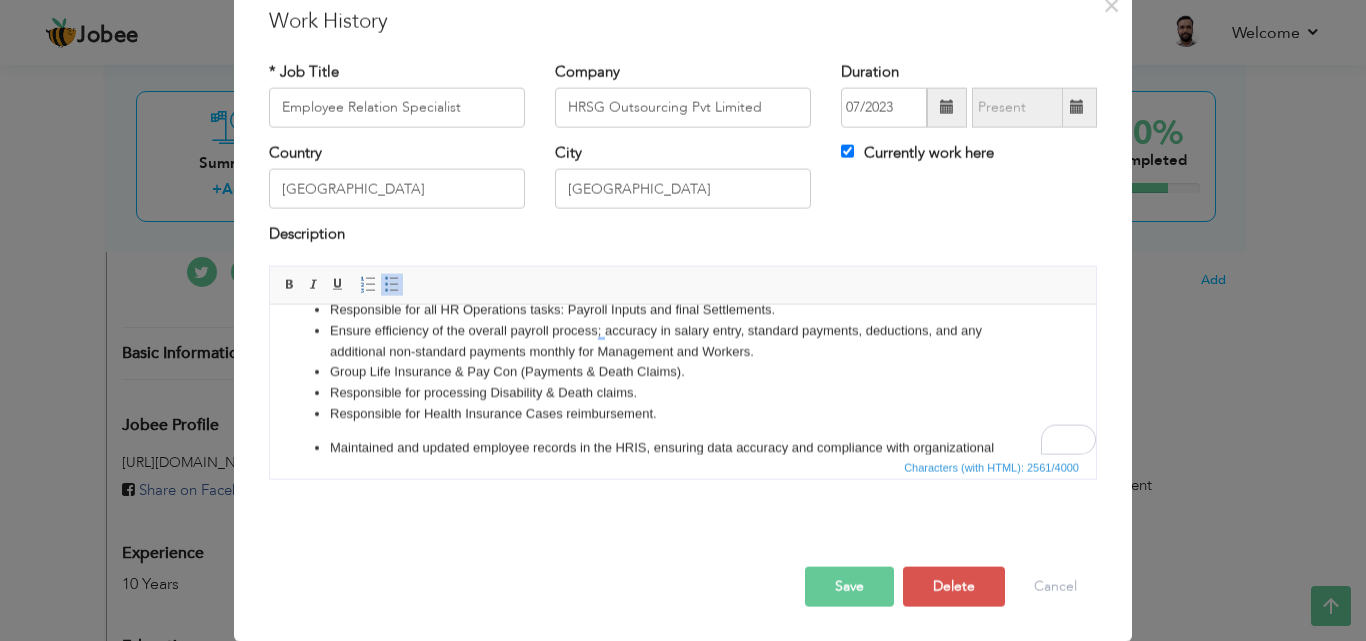 click on "Responsible for all HR Operations tasks: Payroll Inputs and final Settlements. Ensure efficiency of the overall payroll process; accuracy in salary entry, standard payments, deductions, and any additional non-standard payments monthly for Management and Workers. Group Life Insurance & Pay Con (Payments & Death Claims). Responsible for processing Disability & Death claims. Responsible for Health Insurance Cases reimbursement. Maintained and updated employee records in the HRIS, ensuring data accuracy and compliance with organizational policies. Assisted in the implementation and configuration of HRIS modules, including onboarding, time tracking, and performance management. Ensure the timeliness and accuracy of the final settlement process for leavers regarding their end-of-service benefits. Disciplinary cases start the end procedure. Bank-related responsibilities include transferring Funds, Addressing Salary Stop issues, and Opening Accounts for New Employees." at bounding box center [683, 641] 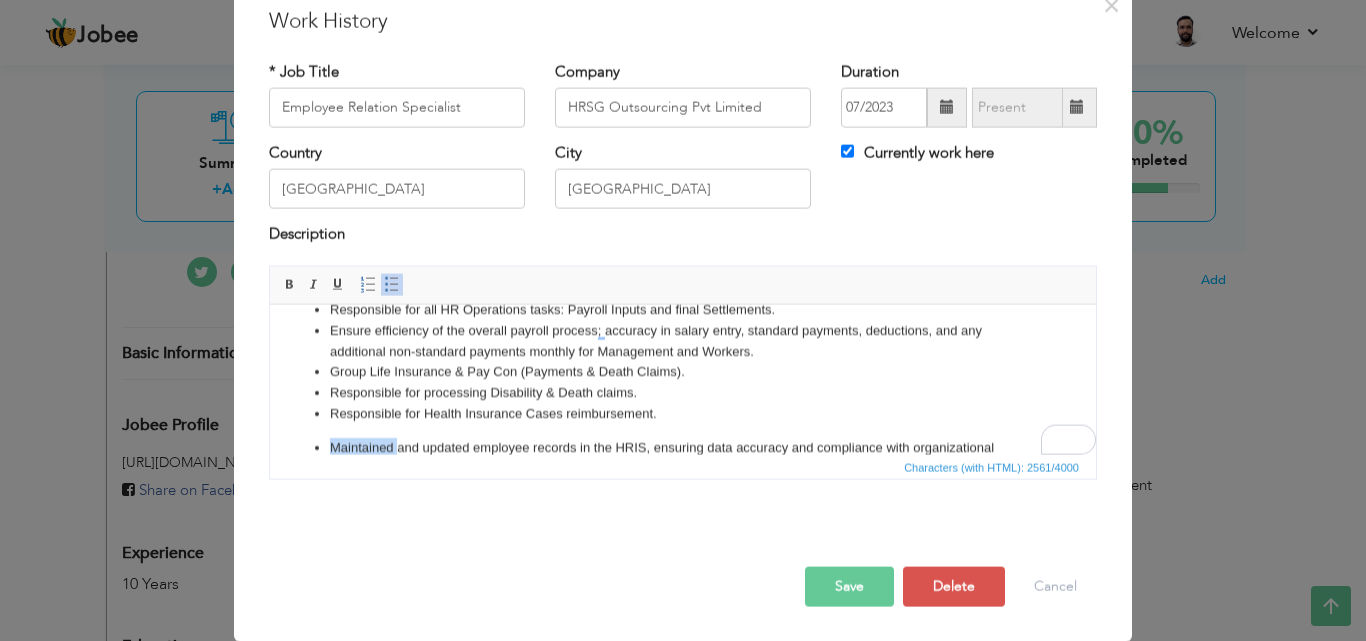 click on "Responsible for all HR Operations tasks: Payroll Inputs and final Settlements. Ensure efficiency of the overall payroll process; accuracy in salary entry, standard payments, deductions, and any additional non-standard payments monthly for Management and Workers. Group Life Insurance & Pay Con (Payments & Death Claims). Responsible for processing Disability & Death claims. Responsible for Health Insurance Cases reimbursement. Maintained and updated employee records in the HRIS, ensuring data accuracy and compliance with organizational policies. Assisted in the implementation and configuration of HRIS modules, including onboarding, time tracking, and performance management. Ensure the timeliness and accuracy of the final settlement process for leavers regarding their end-of-service benefits. Disciplinary cases start the end procedure. Bank-related responsibilities include transferring Funds, Addressing Salary Stop issues, and Opening Accounts for New Employees." at bounding box center [683, 641] 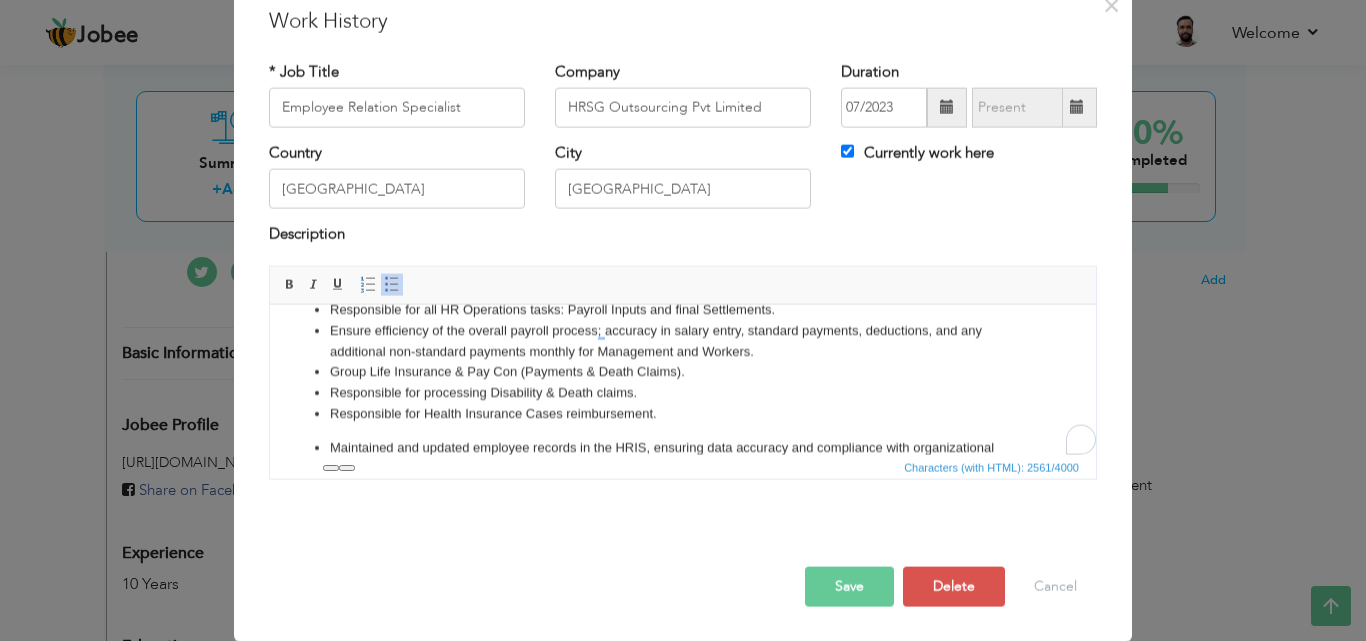 click on "Responsible for all HR Operations tasks: Payroll Inputs and final Settlements. Ensure efficiency of the overall payroll process; accuracy in salary entry, standard payments, deductions, and any additional non-standard payments monthly for Management and Workers. Group Life Insurance & Pay Con (Payments & Death Claims). Responsible for processing Disability & Death claims. Responsible for Health Insurance Cases reimbursement. Maintained and updated employee records in the HRIS, ensuring data accuracy and compliance with organizational policies. Assisted in the implementation and configuration of HRIS modules, including onboarding, time tracking, and performance management. Ensure the timeliness and accuracy of the final settlement process for leavers regarding their end-of-service benefits. Disciplinary cases start the end procedure. Bank-related responsibilities include transferring Funds, Addressing Salary Stop issues, and Opening Accounts for New Employees." at bounding box center [683, 641] 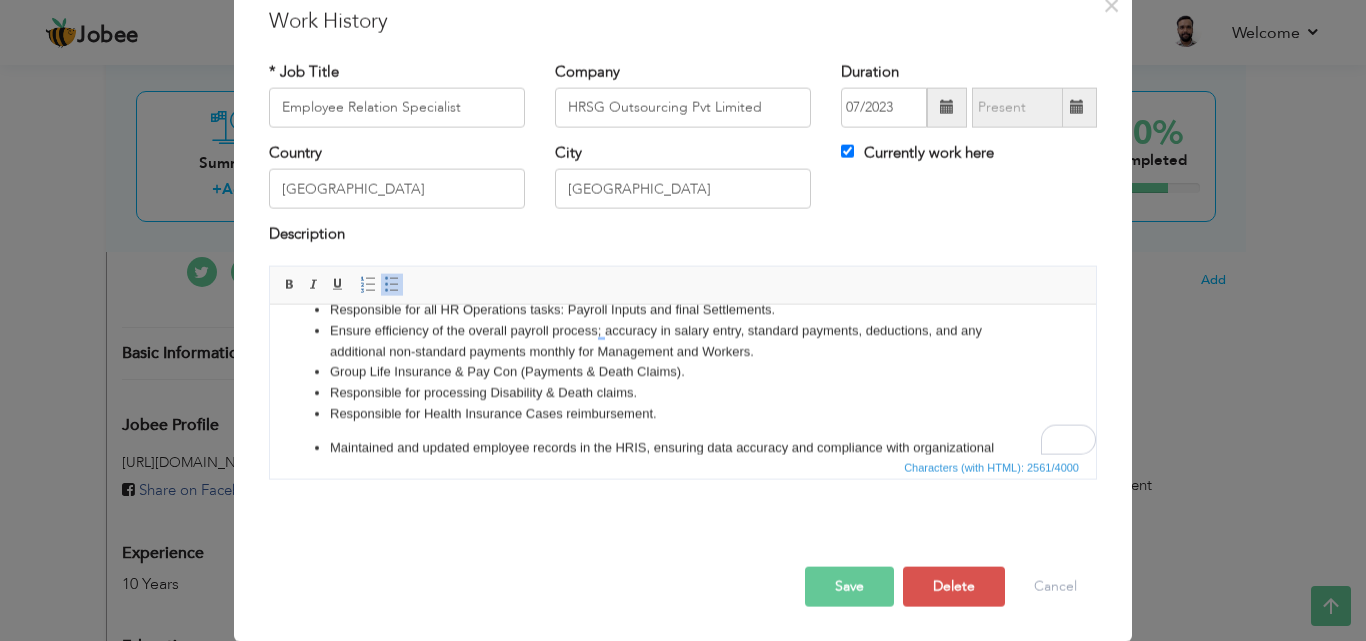 click on "Responsible for all HR Operations tasks: Payroll Inputs and final Settlements. Ensure efficiency of the overall payroll process; accuracy in salary entry, standard payments, deductions, and any additional non-standard payments monthly for Management and Workers. Group Life Insurance & Pay Con (Payments & Death Claims). Responsible for processing Disability & Death claims. Responsible for Health Insurance Cases reimbursement. Maintained and updated employee records in the HRIS, ensuring data accuracy and compliance with organizational policies. Assisted in the implementation and configuration of HRIS modules, including onboarding, time tracking, and performance management. Ensure the timeliness and accuracy of the final settlement process for leavers regarding their end-of-service benefits. Disciplinary cases start the end procedure. Bank-related responsibilities include transferring Funds, Addressing Salary Stop issues, and Opening Accounts for New Employees." at bounding box center (683, 641) 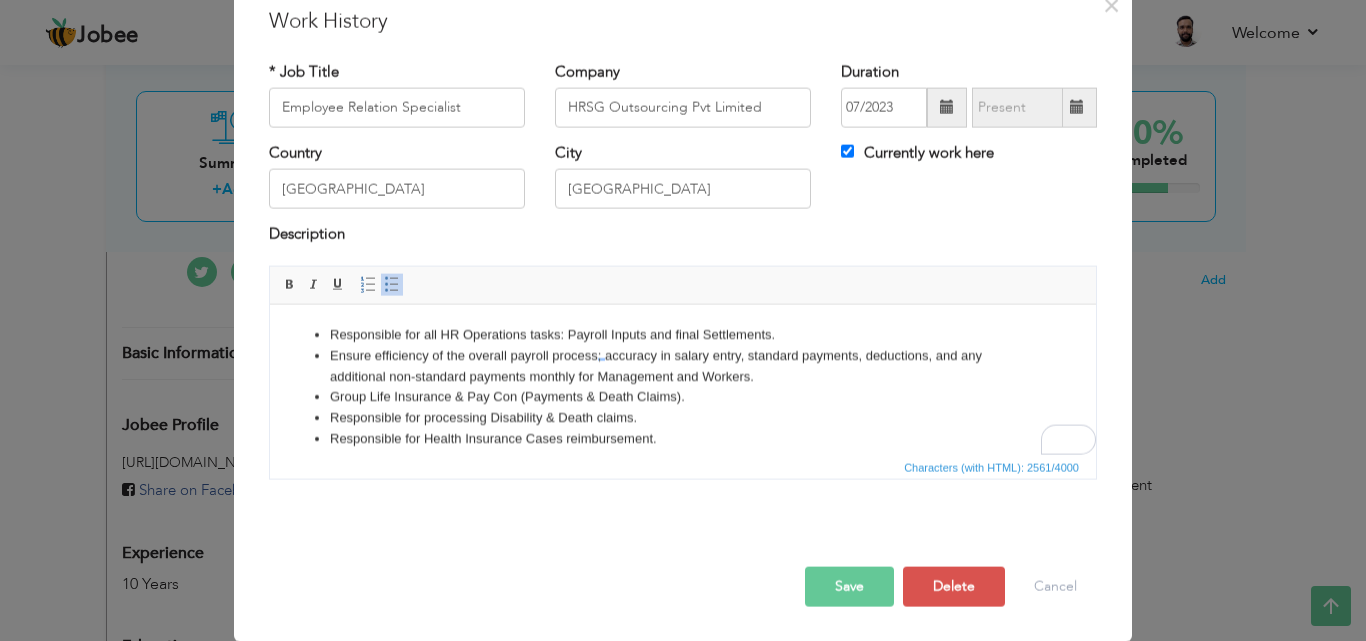 scroll, scrollTop: 0, scrollLeft: 0, axis: both 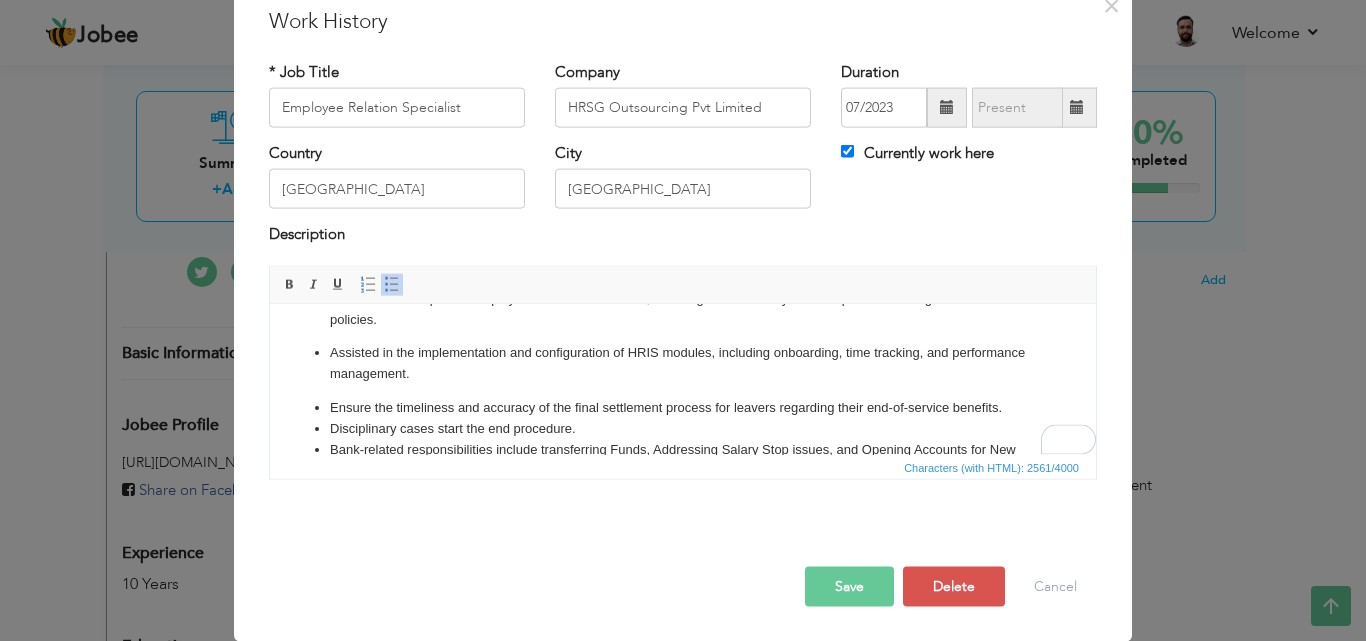 click on "Assisted in the implementation and configuration of HRIS modules, including onboarding, time tracking, and performance management." at bounding box center [683, 363] 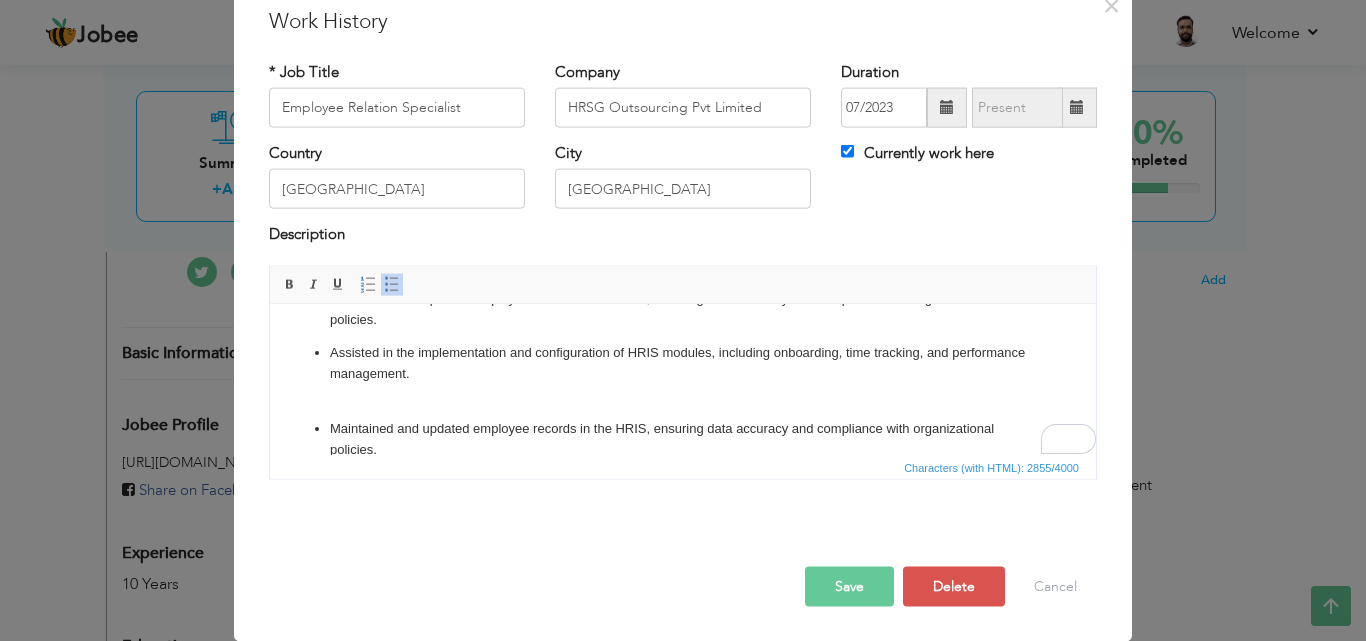 scroll, scrollTop: 230, scrollLeft: 0, axis: vertical 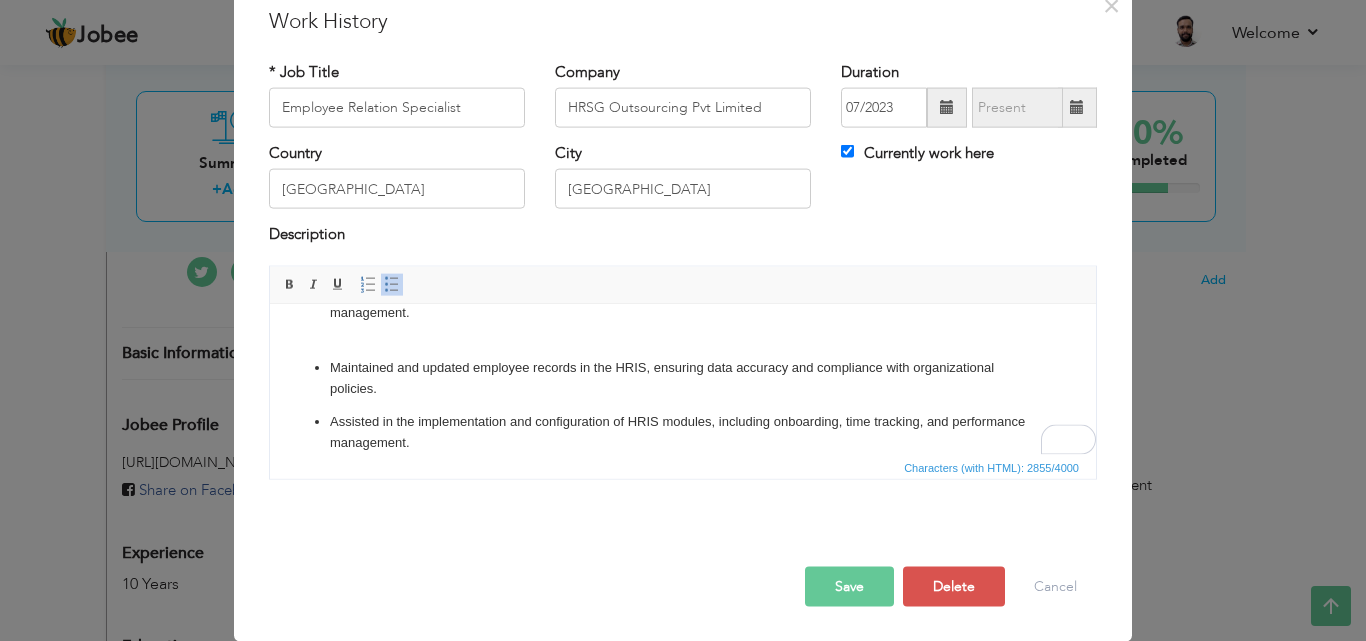 click on "Assisted in the implementation and configuration of HRIS modules, including onboarding, time tracking, and performance management." at bounding box center (683, 432) 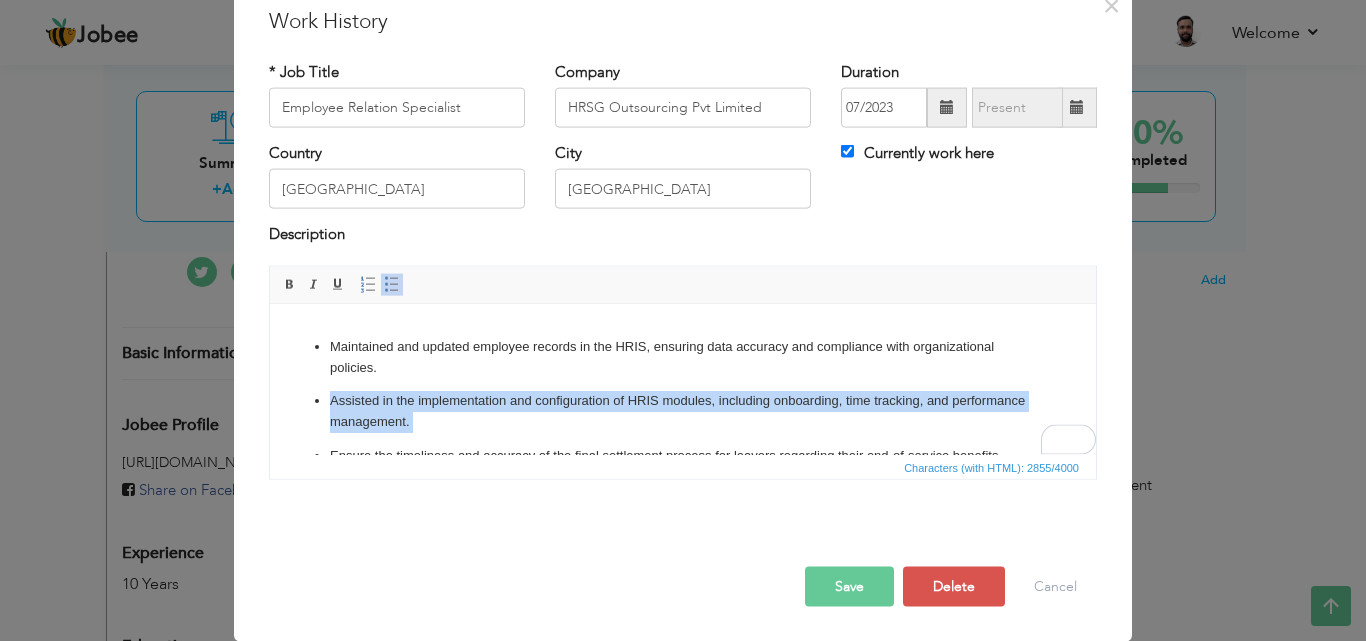 drag, startPoint x: 496, startPoint y: 442, endPoint x: 424, endPoint y: 394, distance: 86.53323 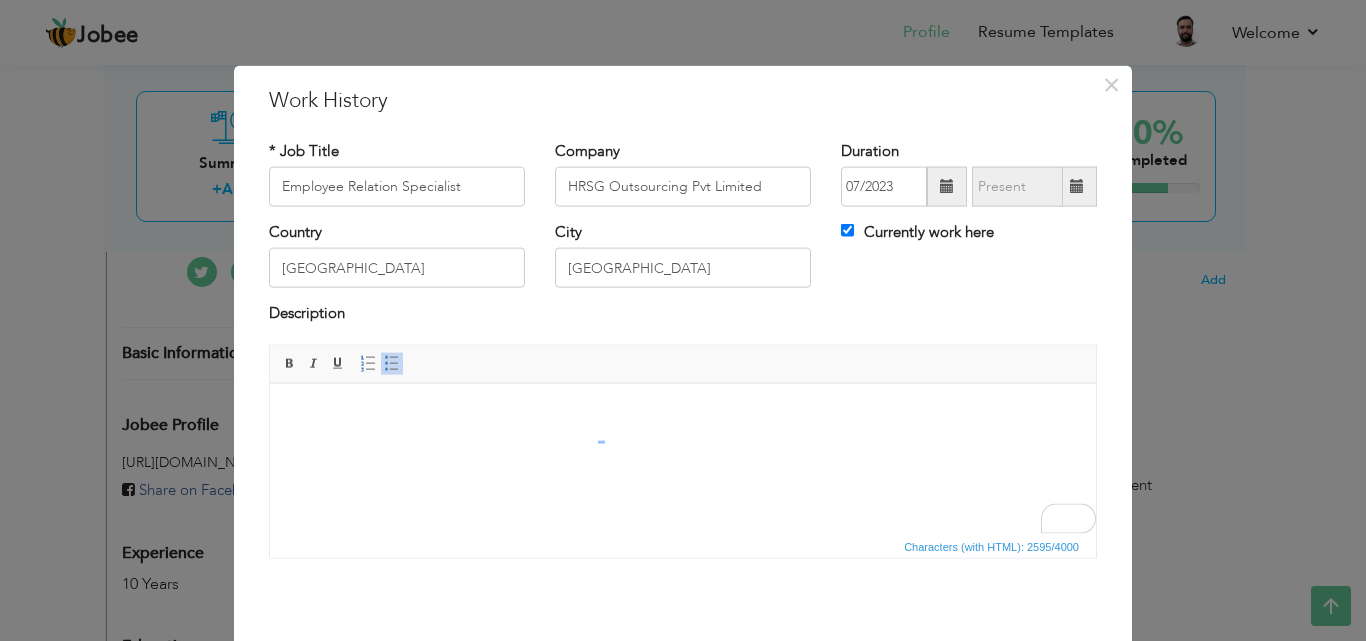 scroll, scrollTop: 0, scrollLeft: 0, axis: both 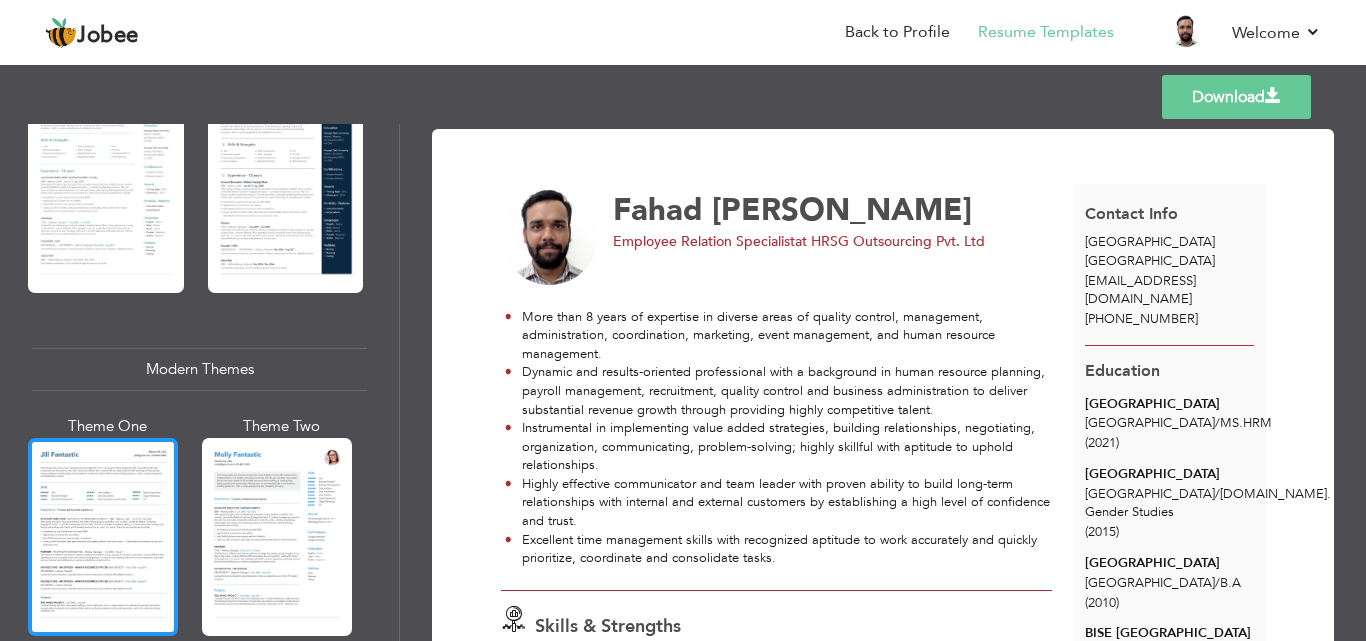 click at bounding box center (103, 537) 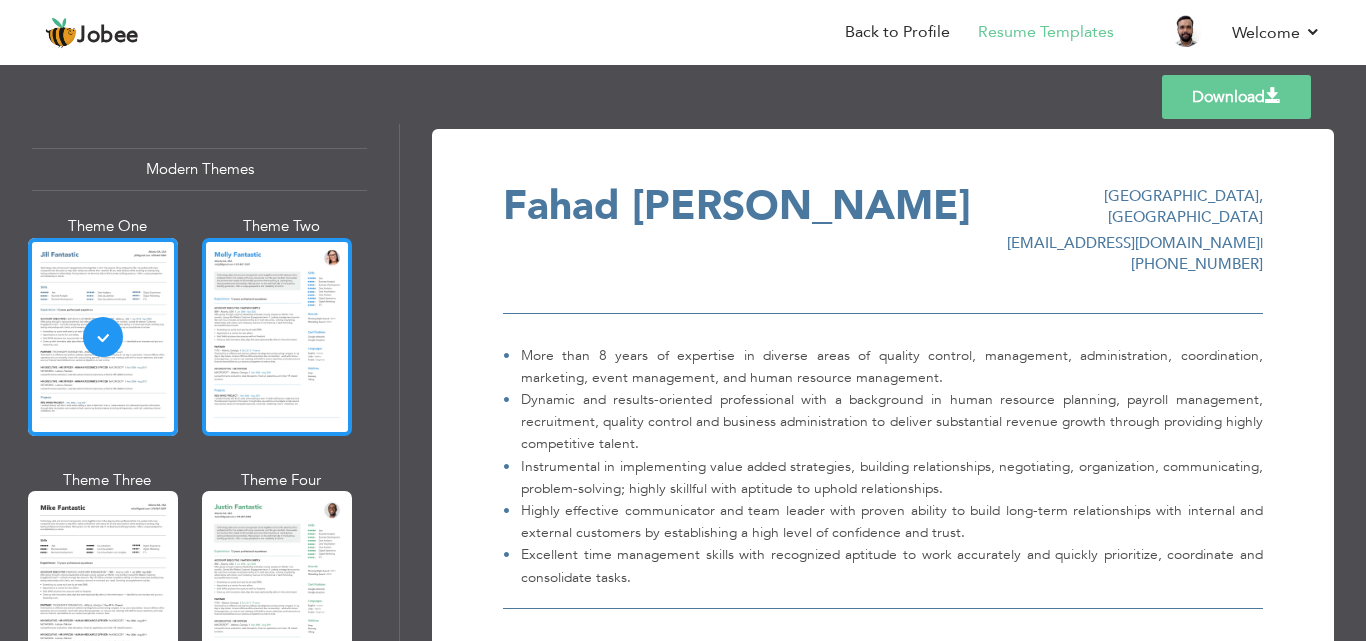 scroll, scrollTop: 1000, scrollLeft: 0, axis: vertical 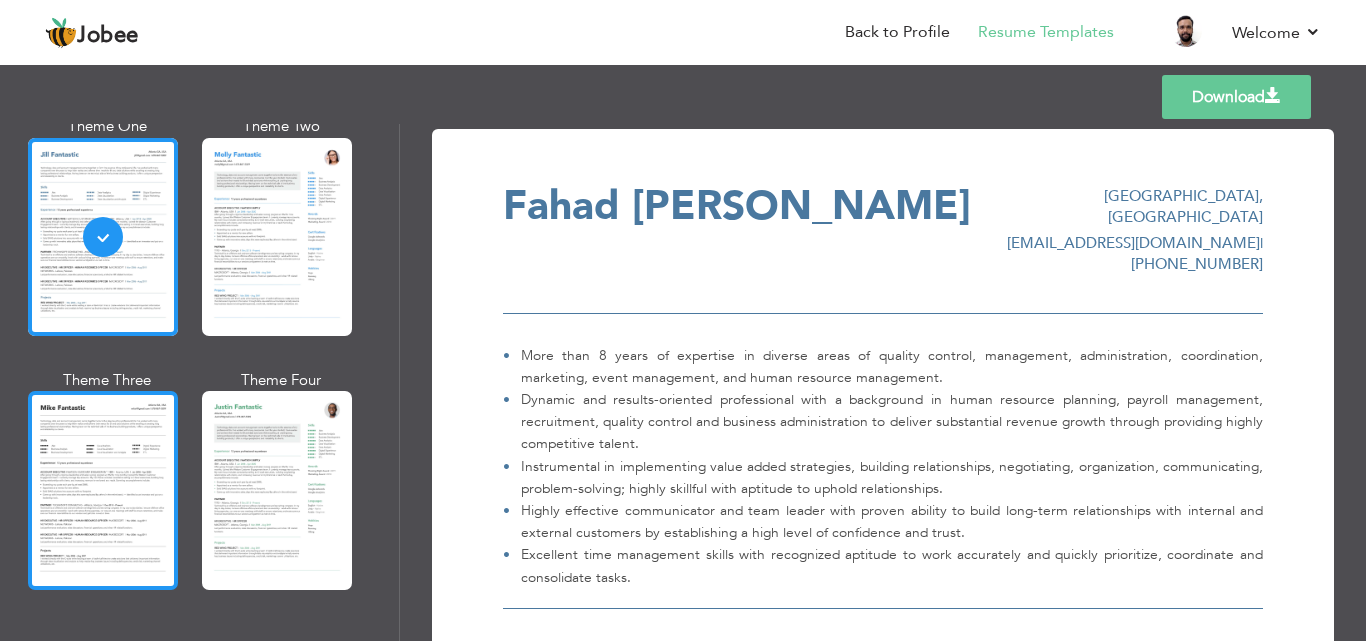 click at bounding box center [103, 490] 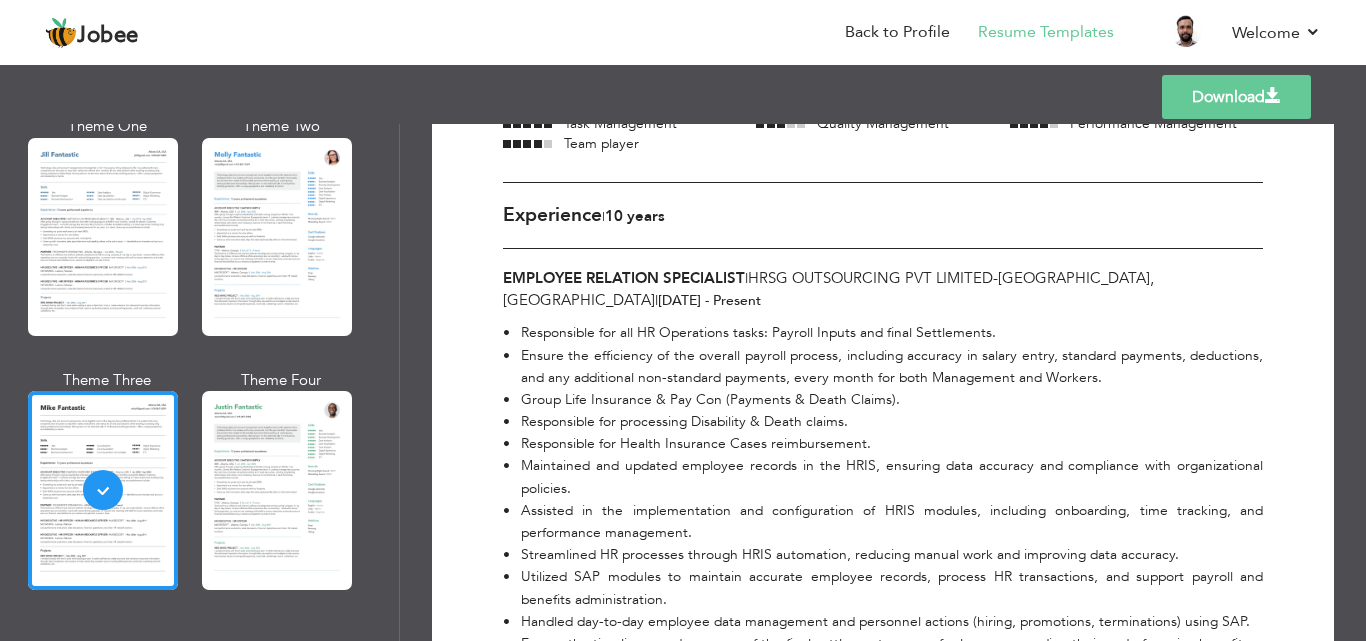 scroll, scrollTop: 0, scrollLeft: 0, axis: both 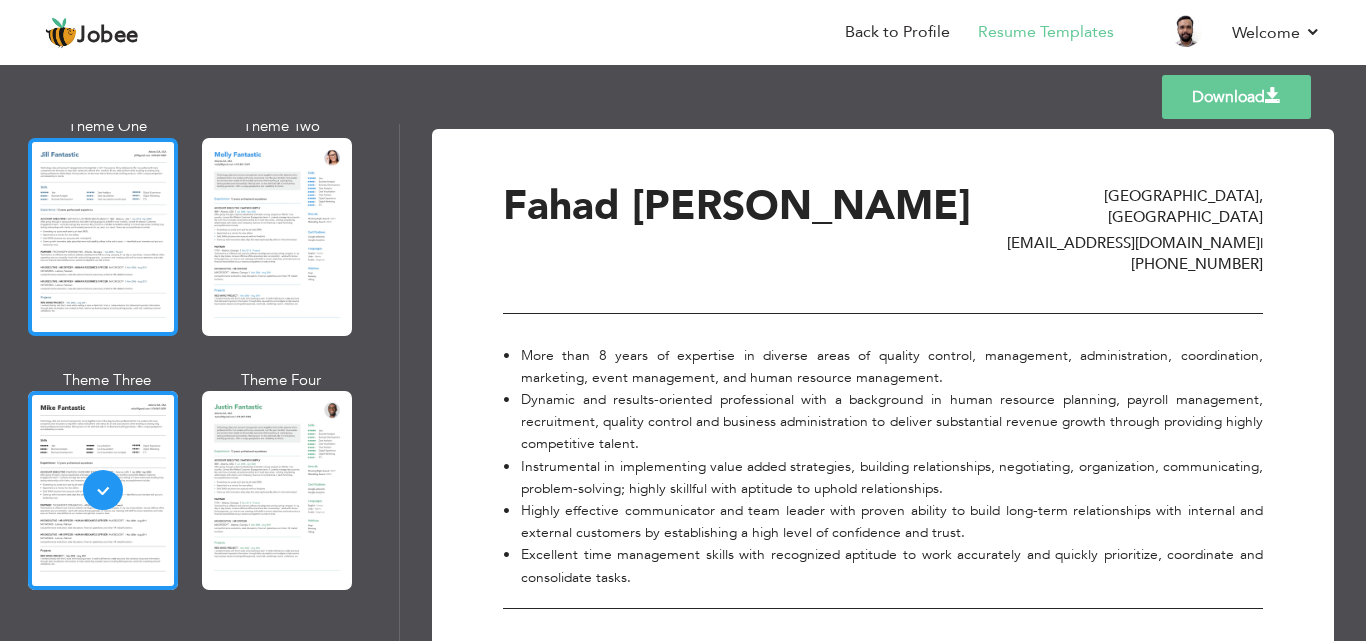 click at bounding box center (103, 237) 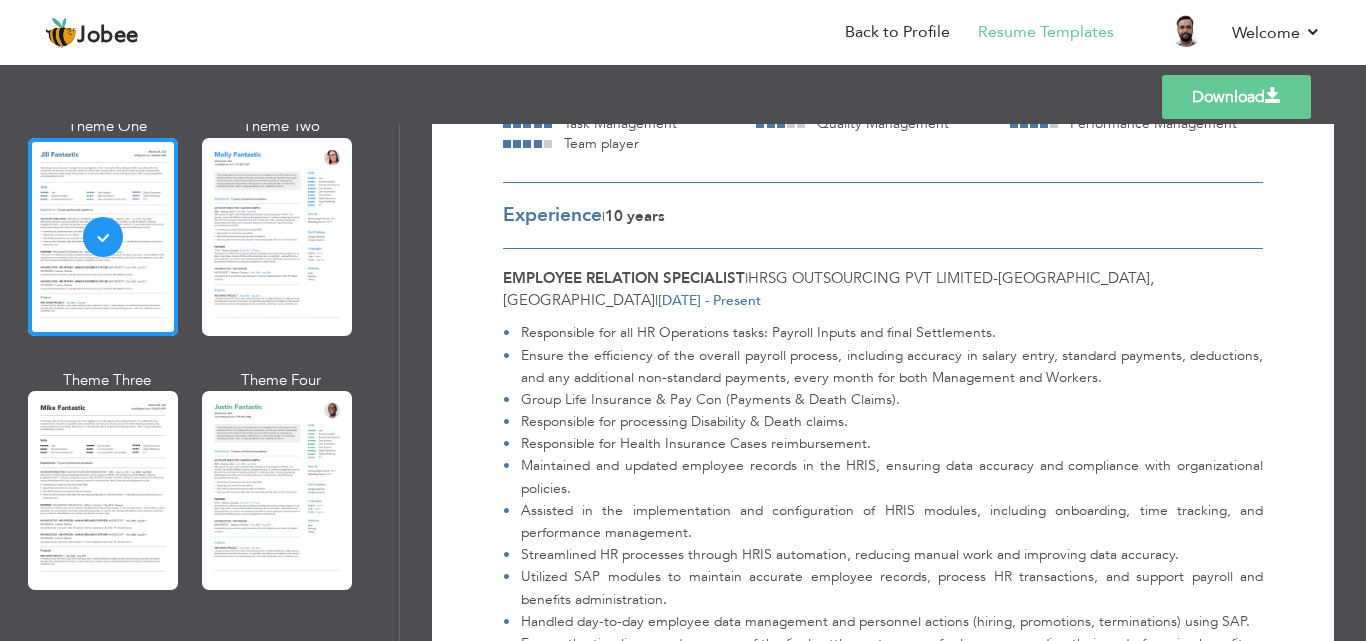 scroll, scrollTop: 0, scrollLeft: 0, axis: both 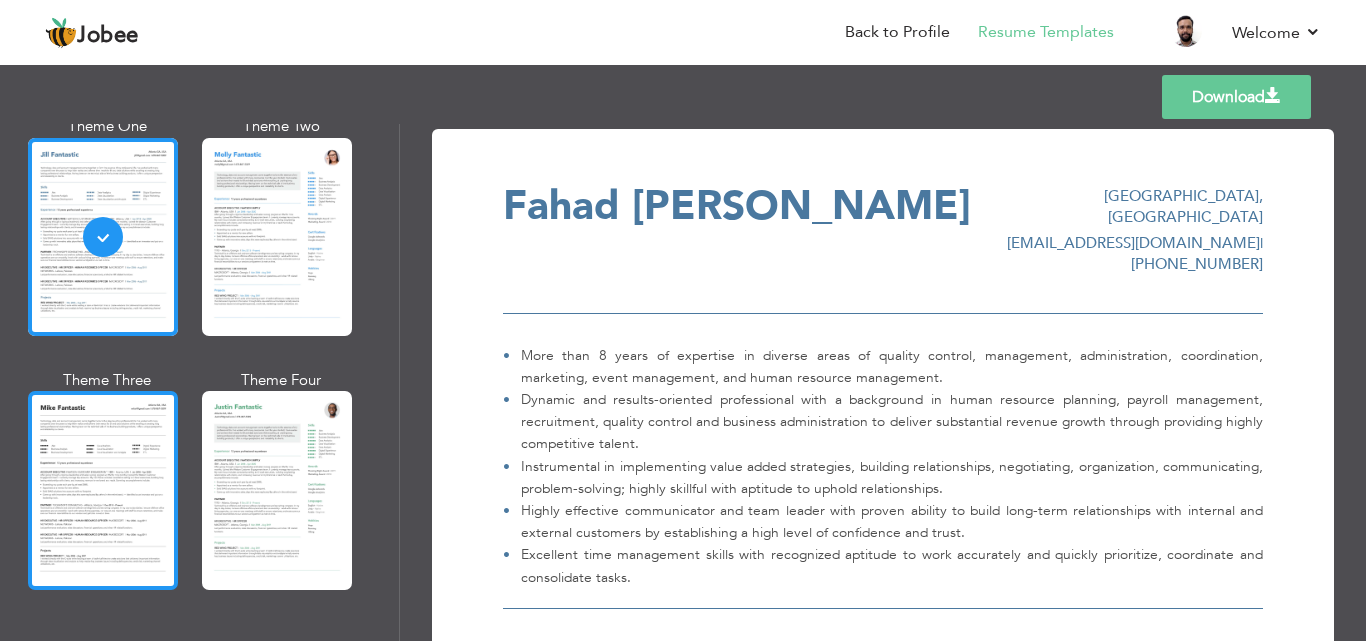 click at bounding box center (103, 490) 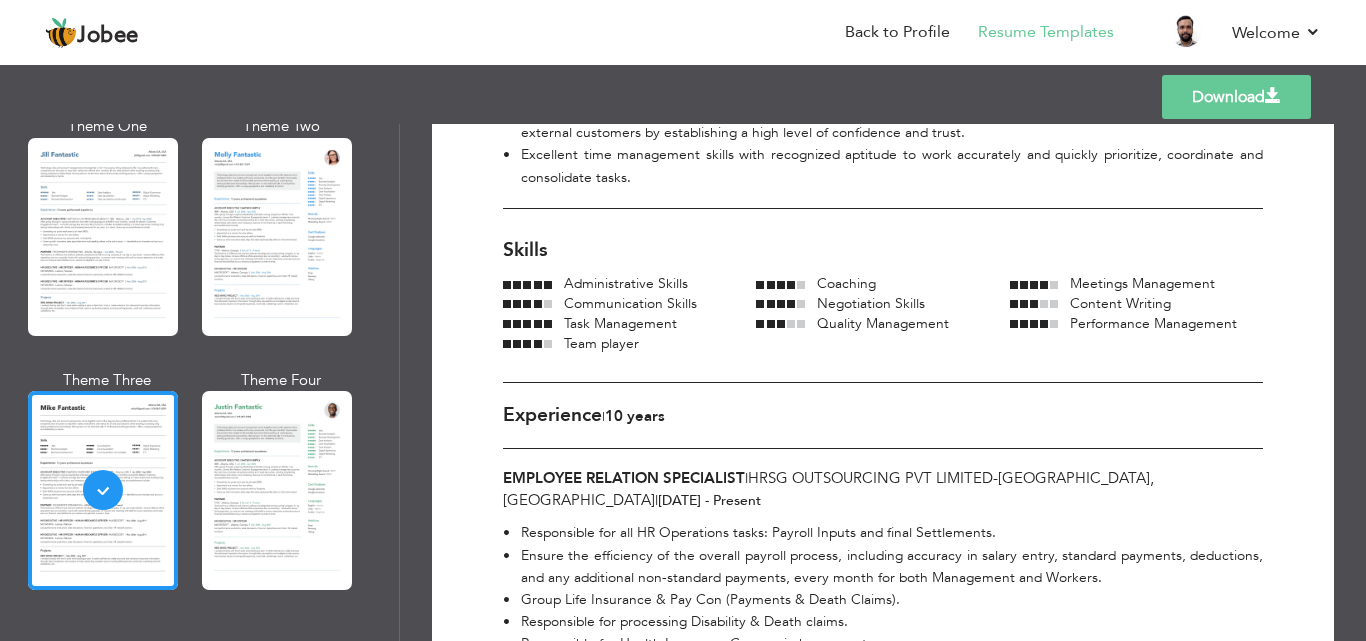 scroll, scrollTop: 0, scrollLeft: 0, axis: both 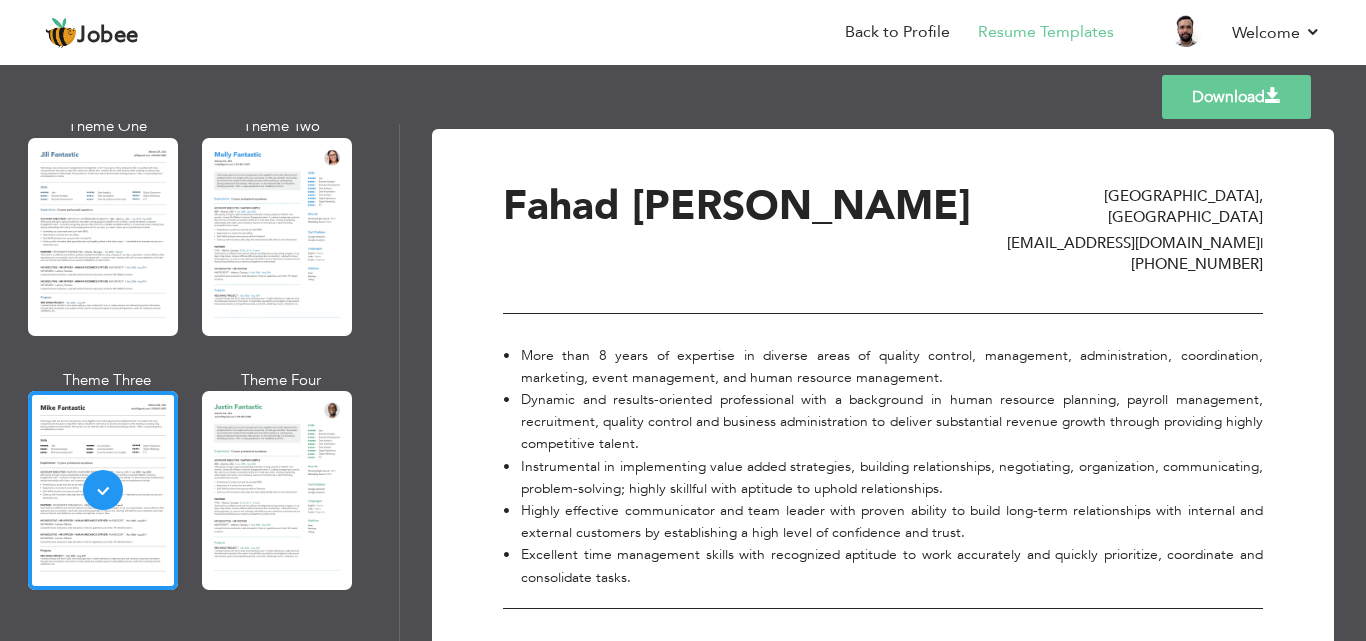 click on "Download" at bounding box center (1236, 97) 